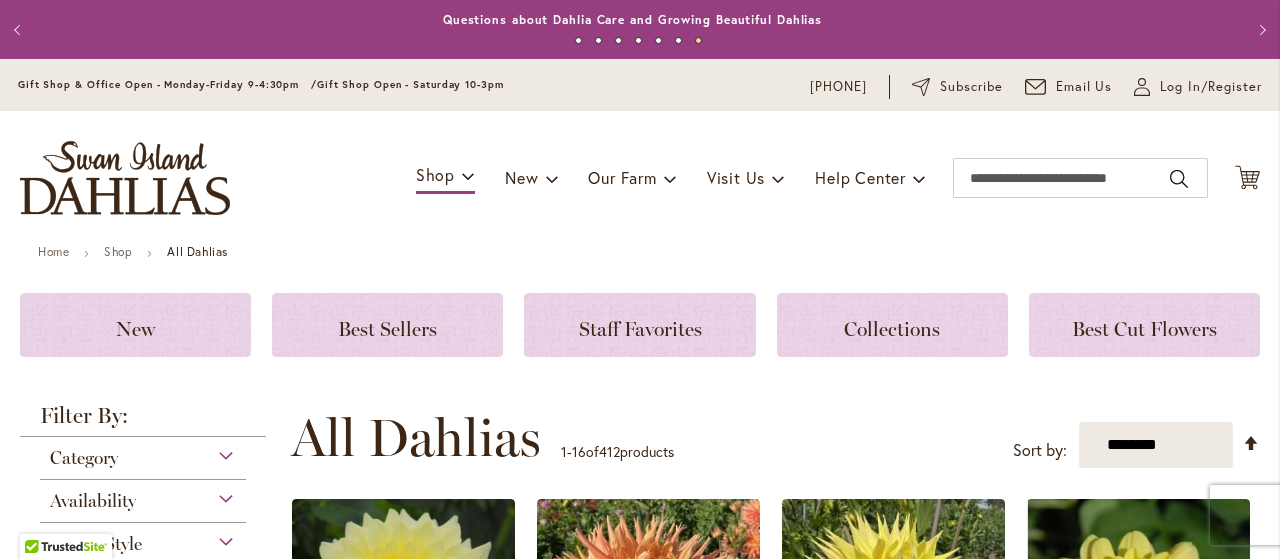 scroll, scrollTop: 0, scrollLeft: 0, axis: both 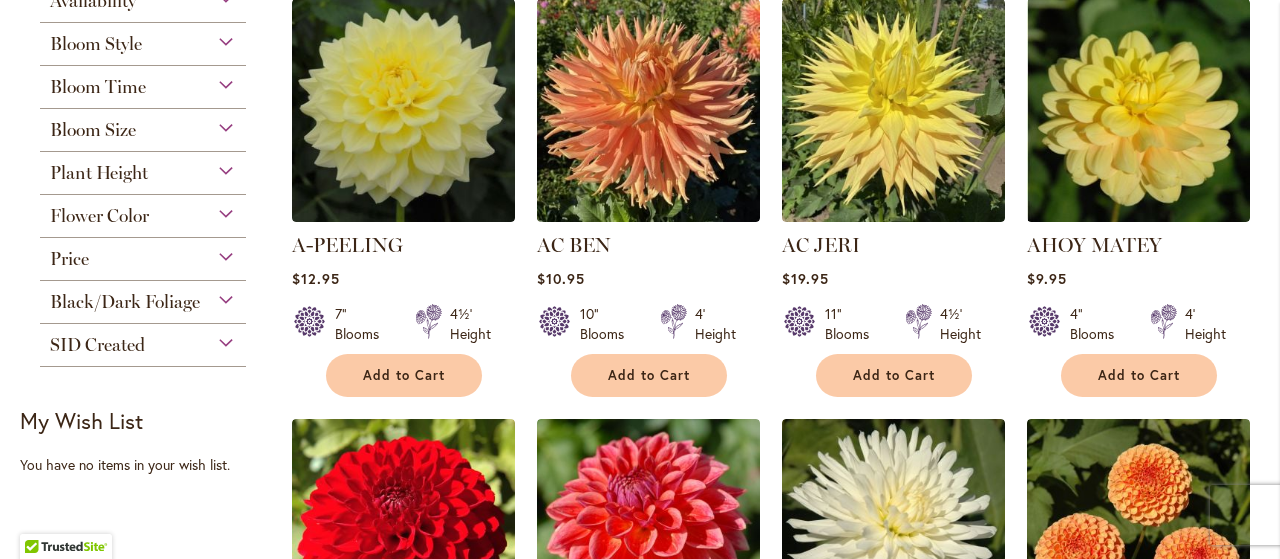 type on "**********" 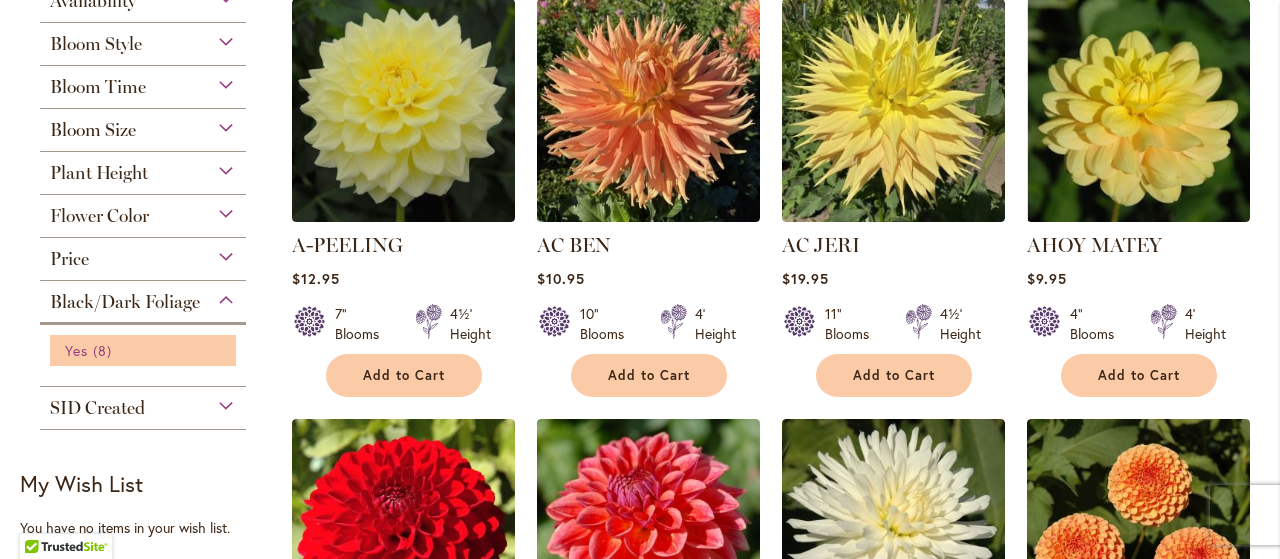 click on "8
items" at bounding box center [105, 350] 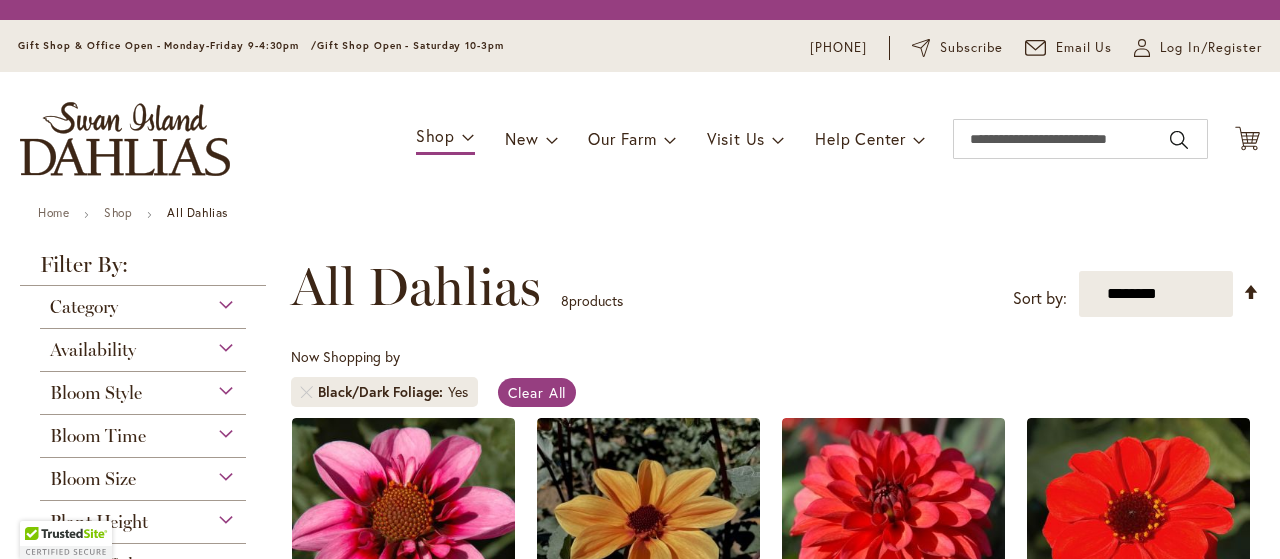 scroll, scrollTop: 0, scrollLeft: 0, axis: both 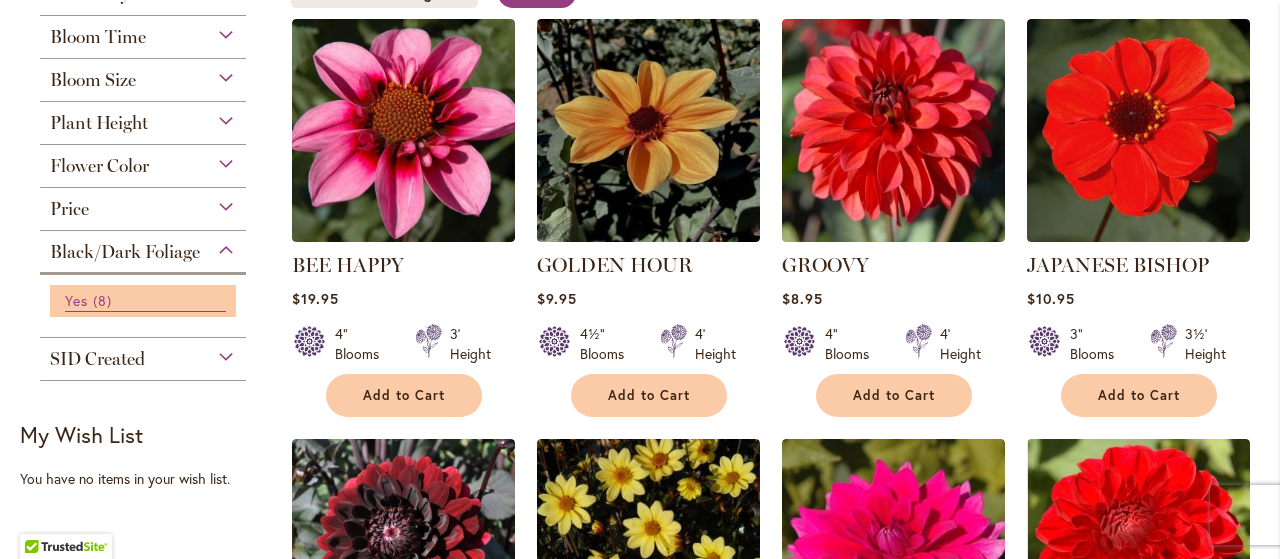 type on "**********" 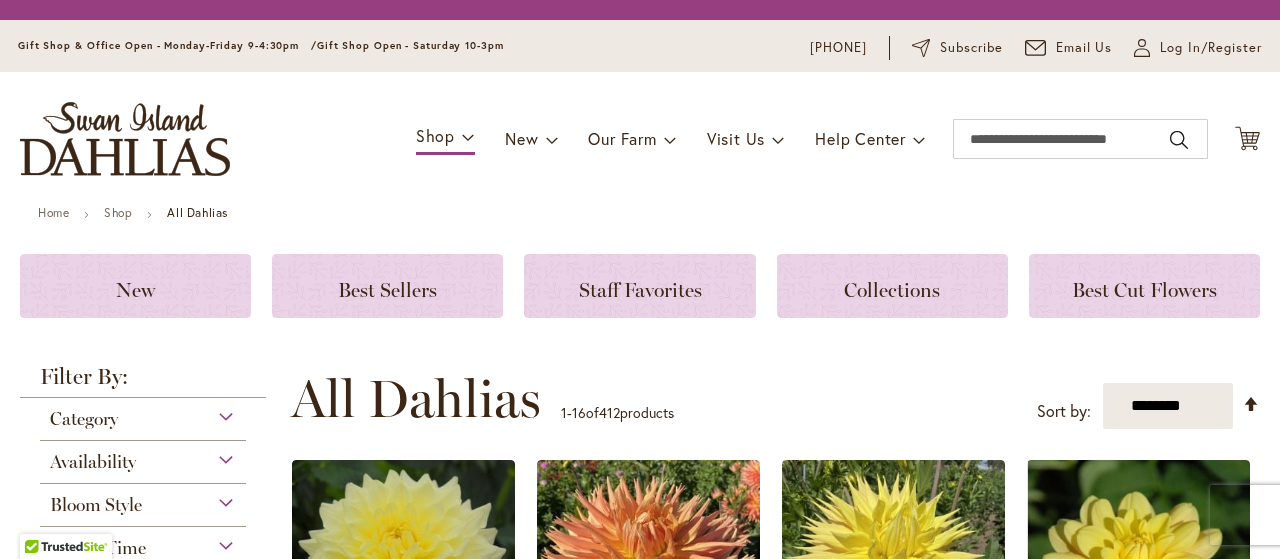 scroll, scrollTop: 0, scrollLeft: 0, axis: both 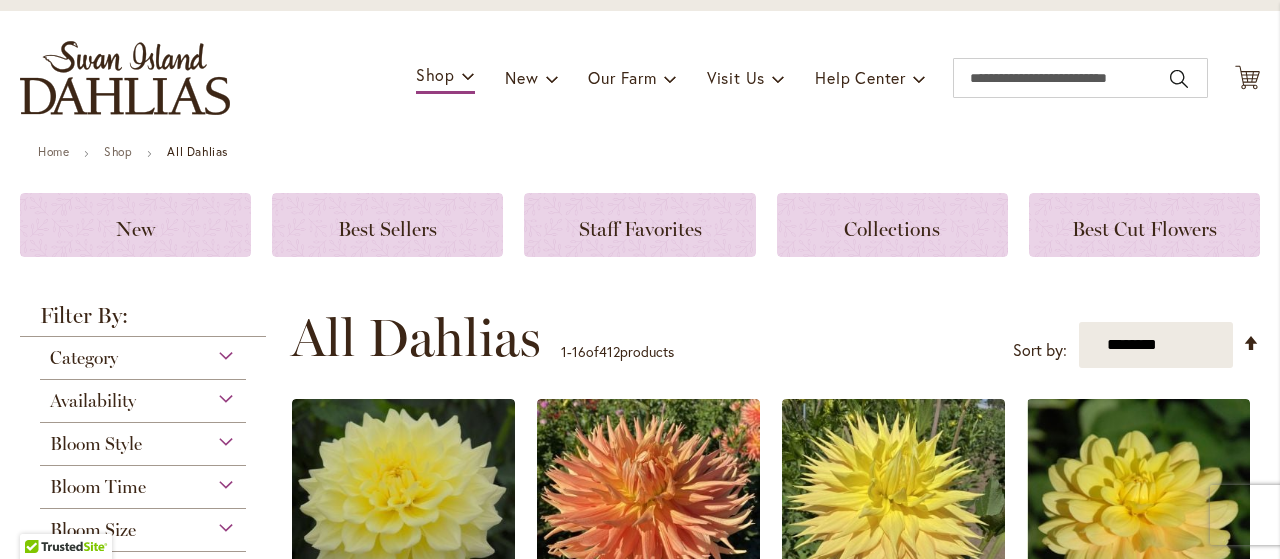type on "**********" 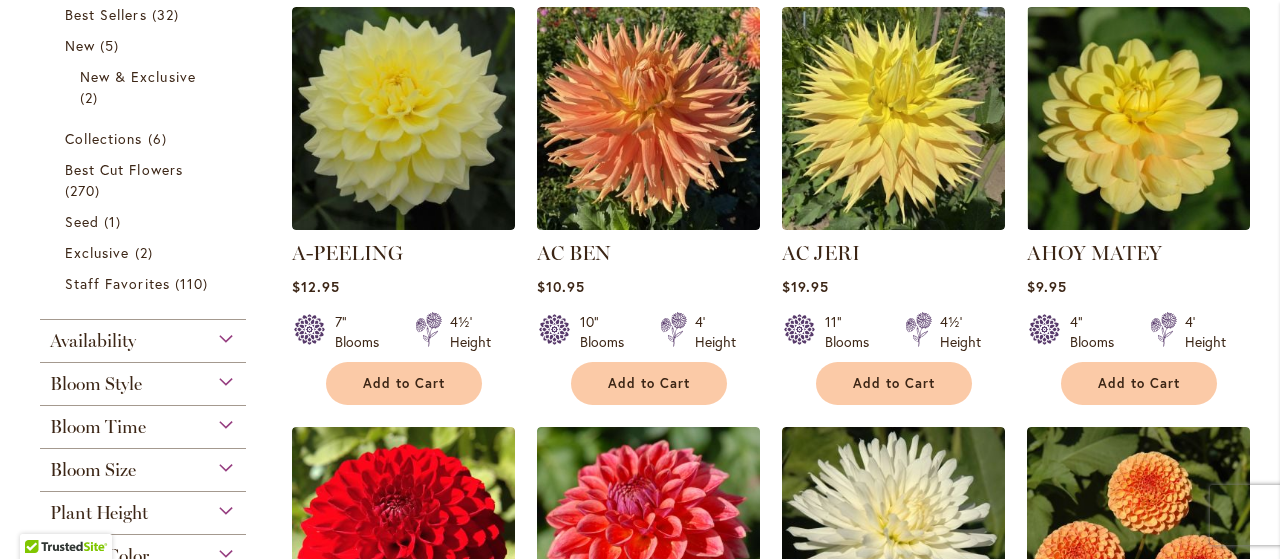 scroll, scrollTop: 536, scrollLeft: 0, axis: vertical 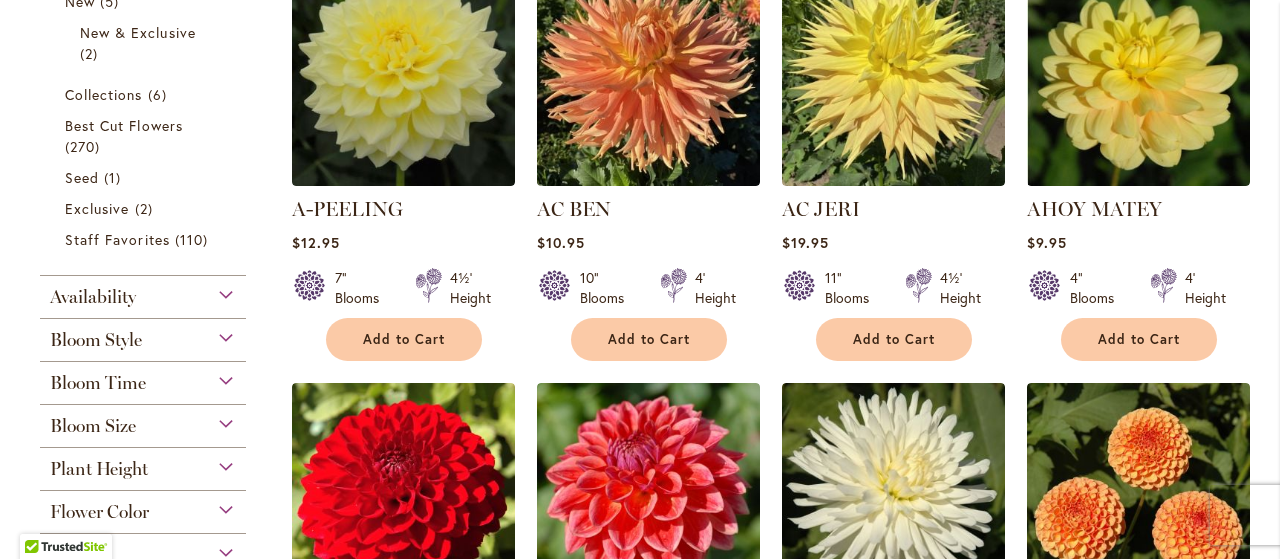 click on "Bloom Size" at bounding box center (143, 421) 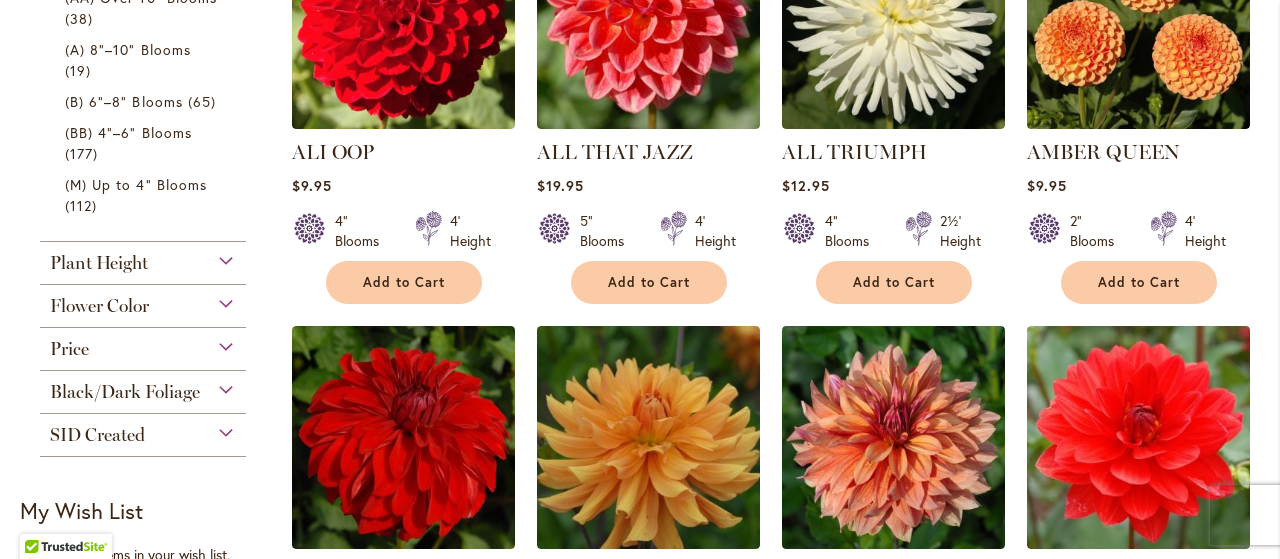 scroll, scrollTop: 1039, scrollLeft: 0, axis: vertical 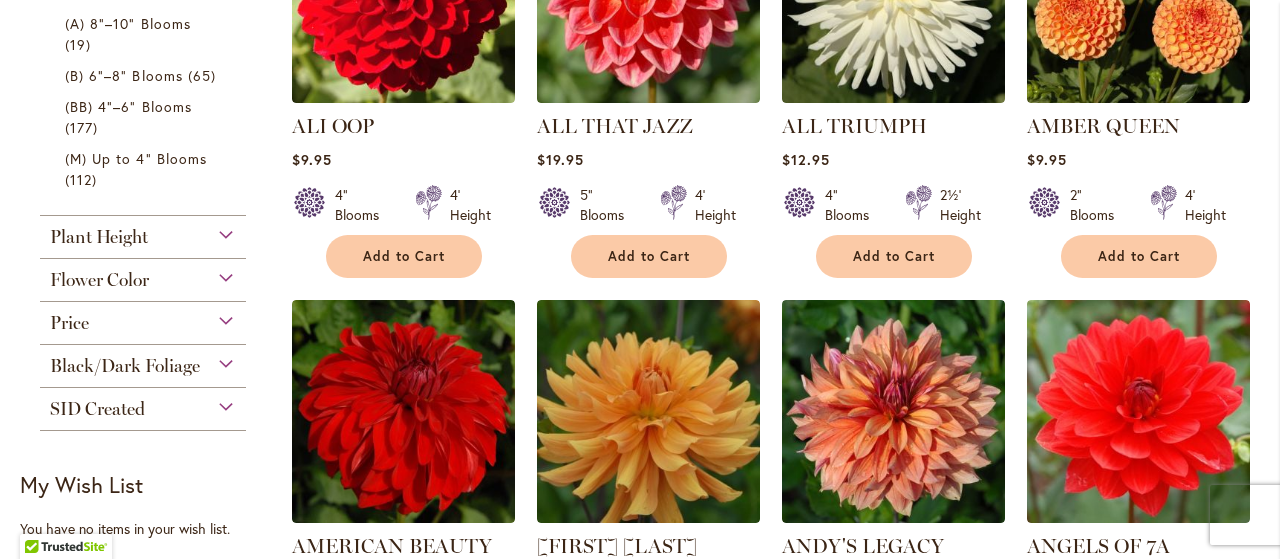 click on "Price" at bounding box center [143, 318] 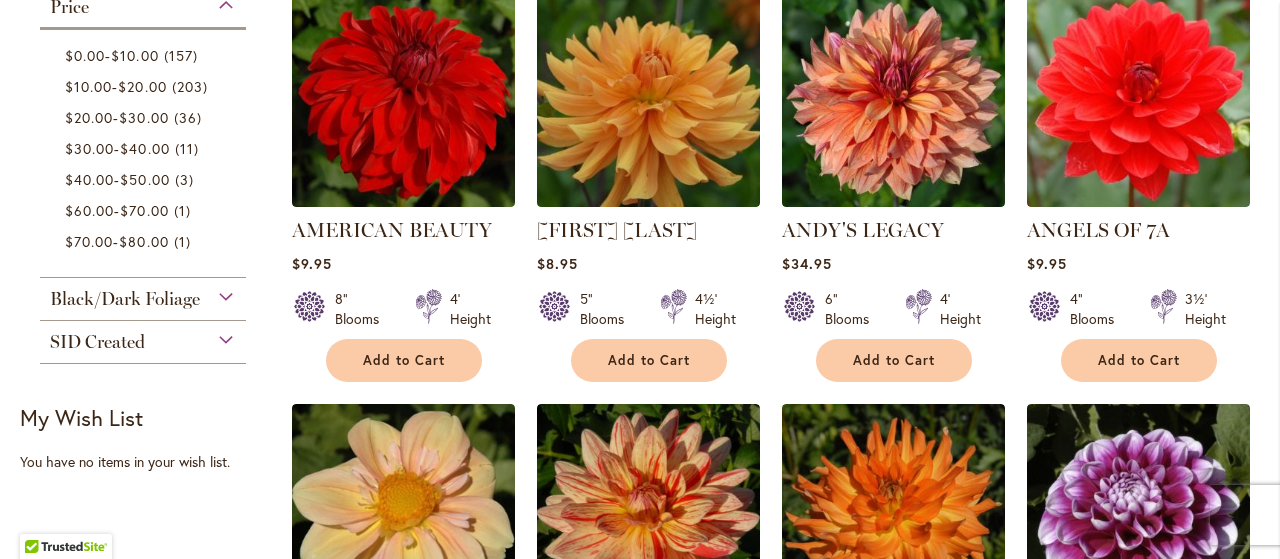 scroll, scrollTop: 1338, scrollLeft: 0, axis: vertical 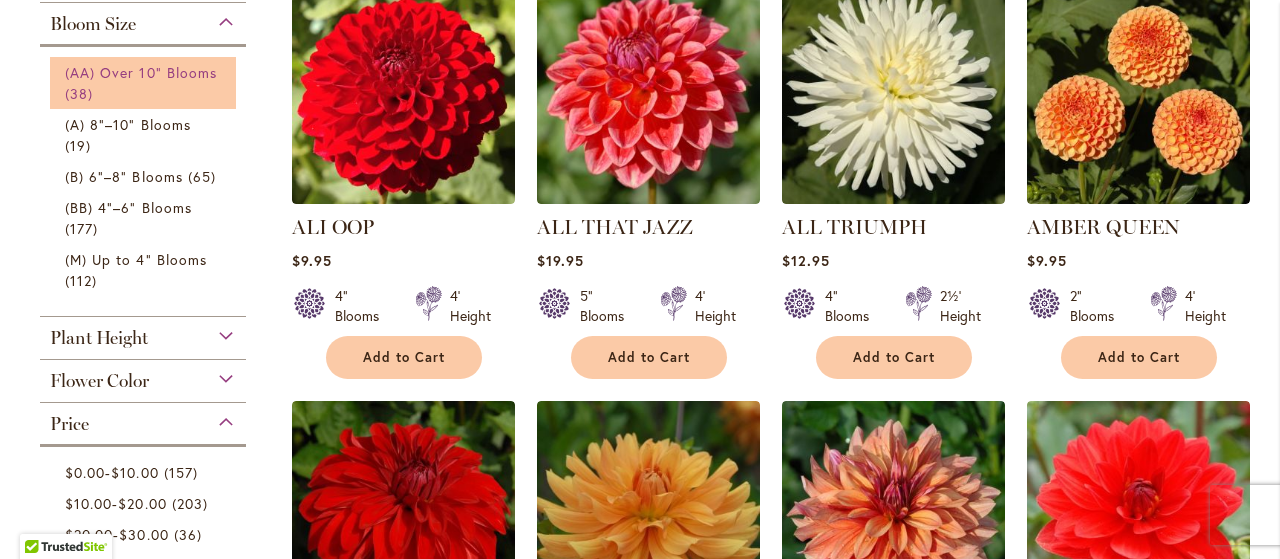 click on "(AA) Over 10" Blooms" at bounding box center [141, 72] 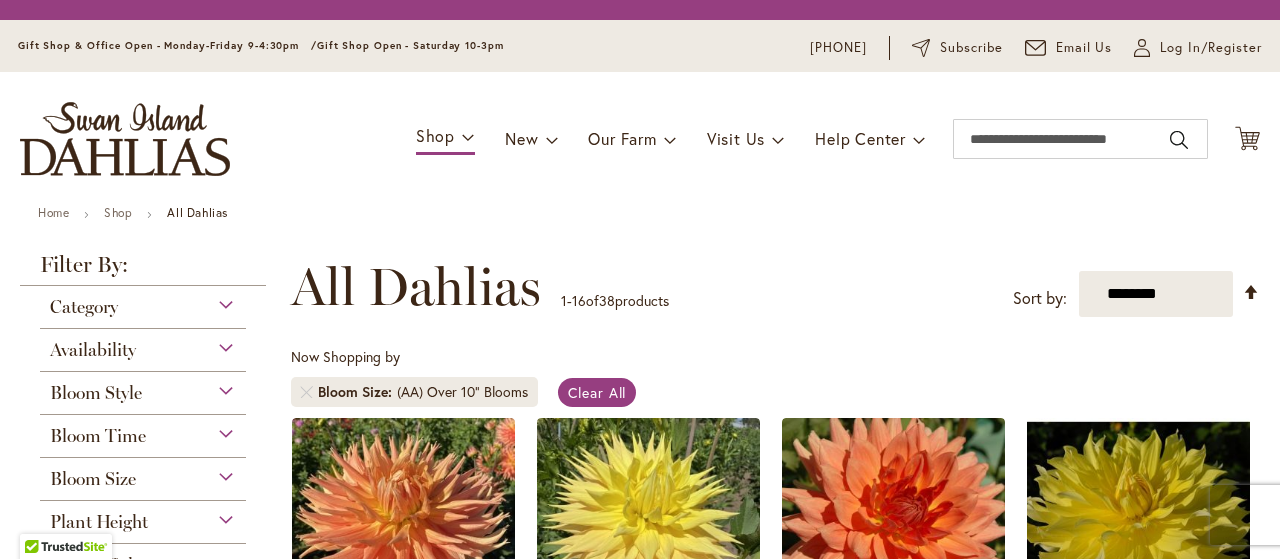 scroll, scrollTop: 0, scrollLeft: 0, axis: both 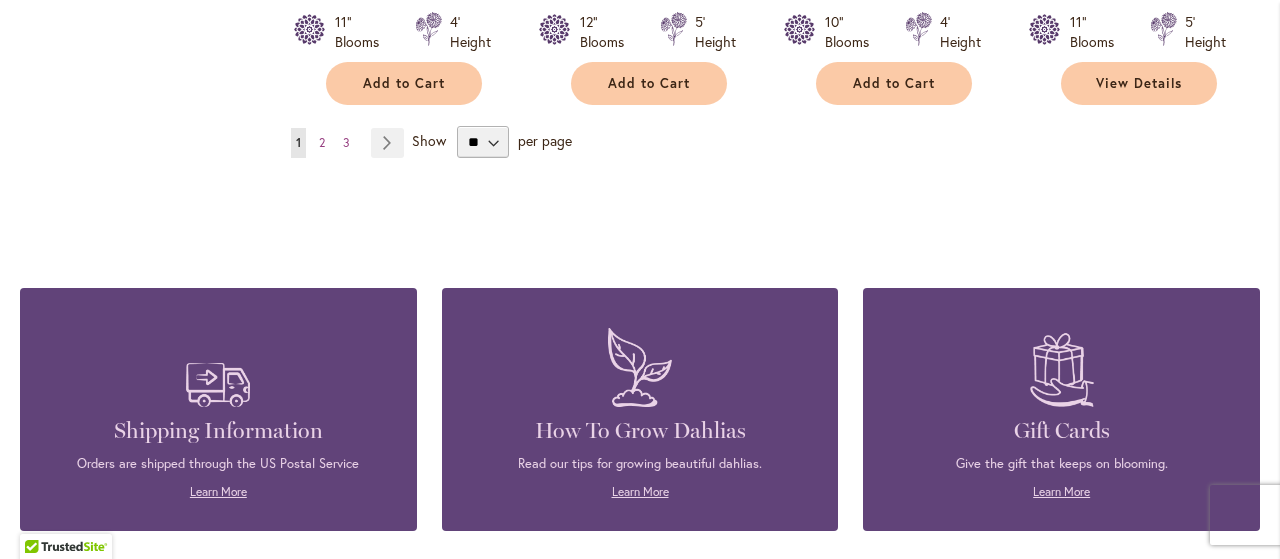 type on "**********" 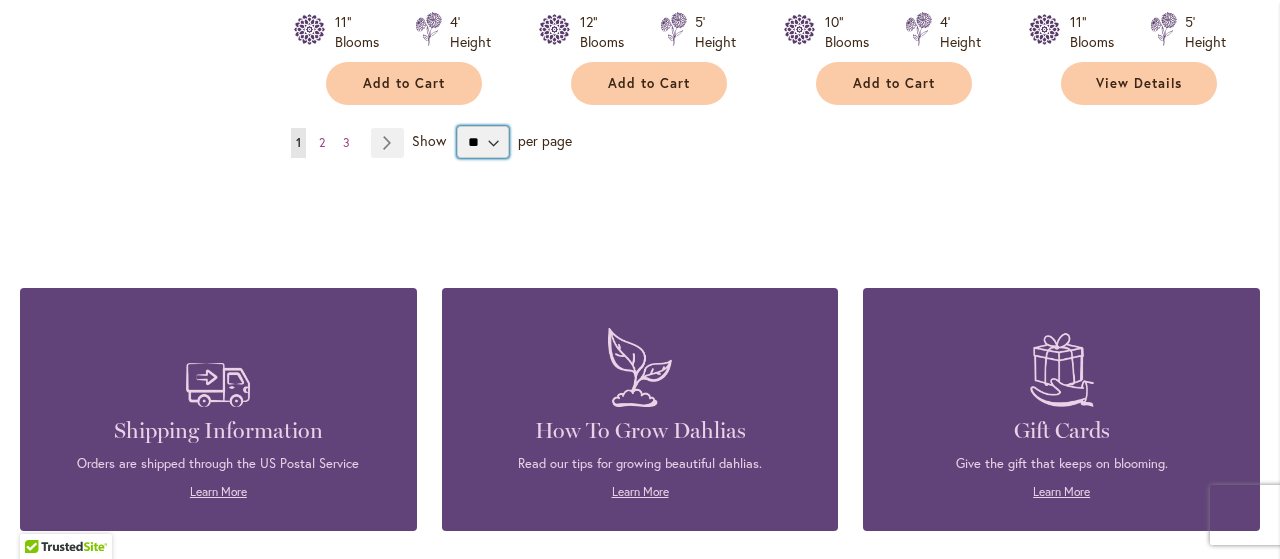 click on "**
**
**
**" at bounding box center [483, 142] 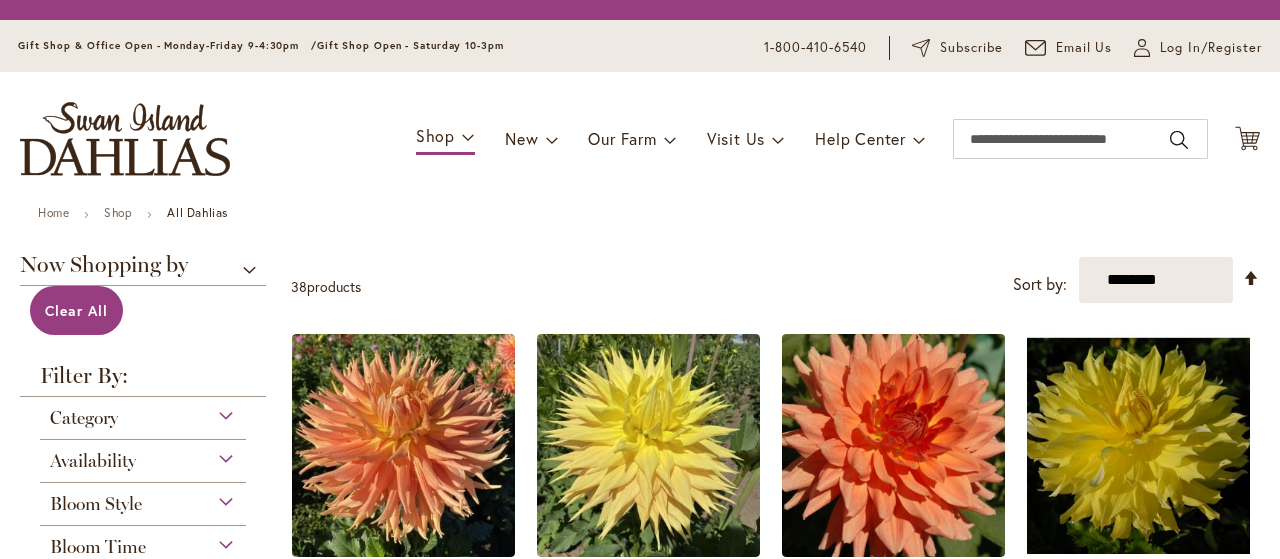scroll, scrollTop: 0, scrollLeft: 0, axis: both 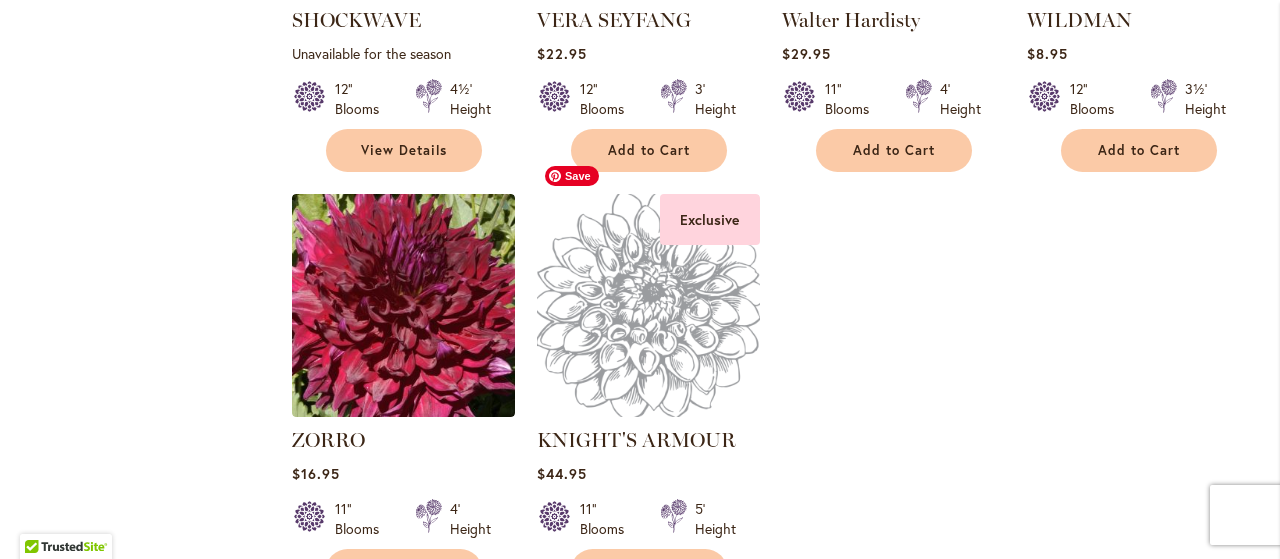 type on "**********" 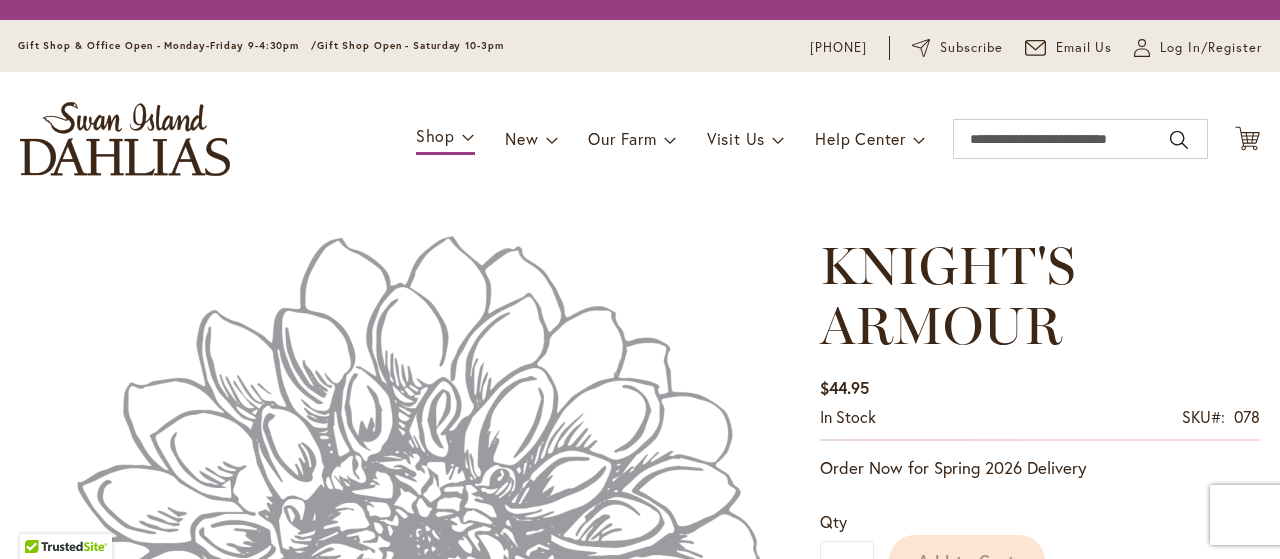 scroll, scrollTop: 0, scrollLeft: 0, axis: both 